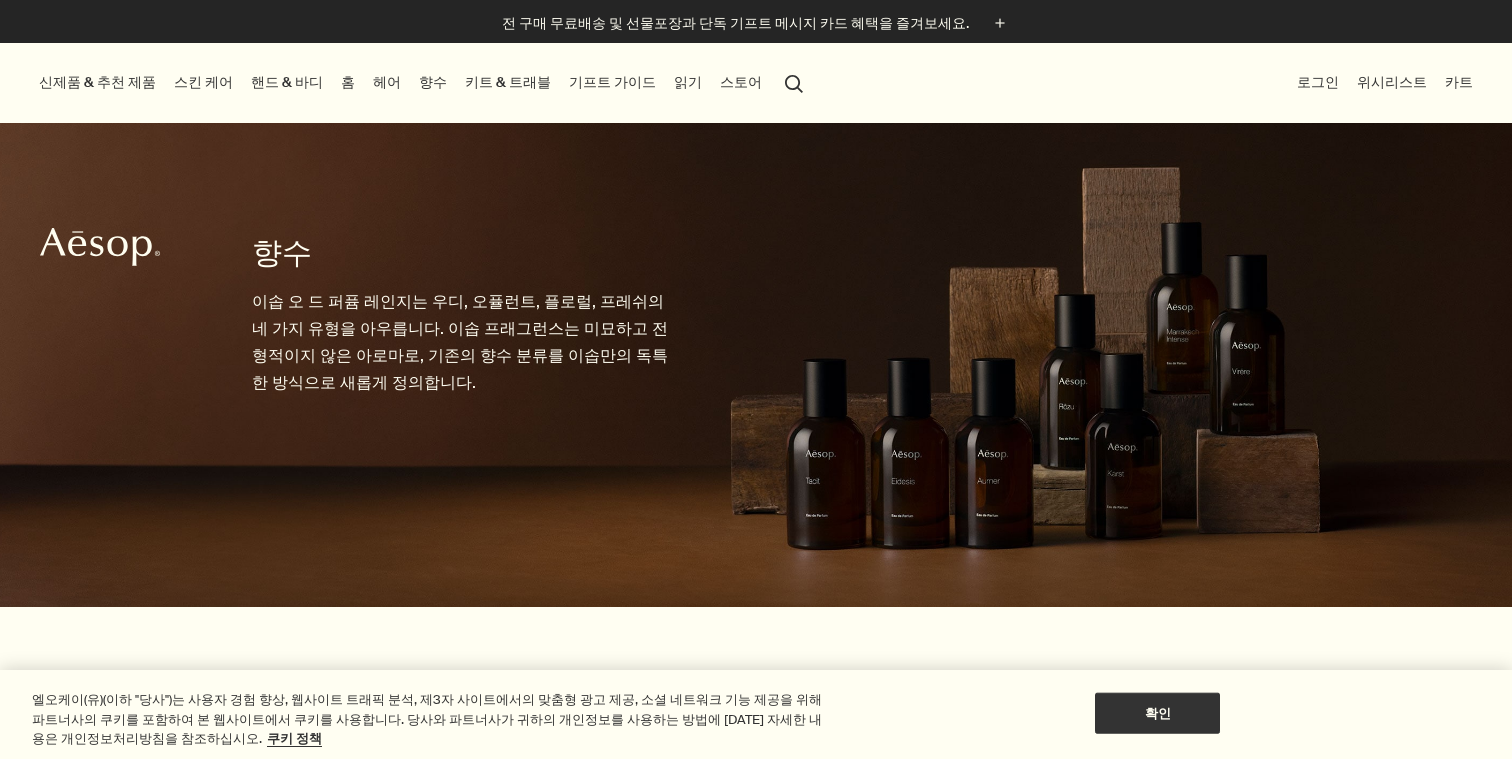 scroll, scrollTop: 0, scrollLeft: 0, axis: both 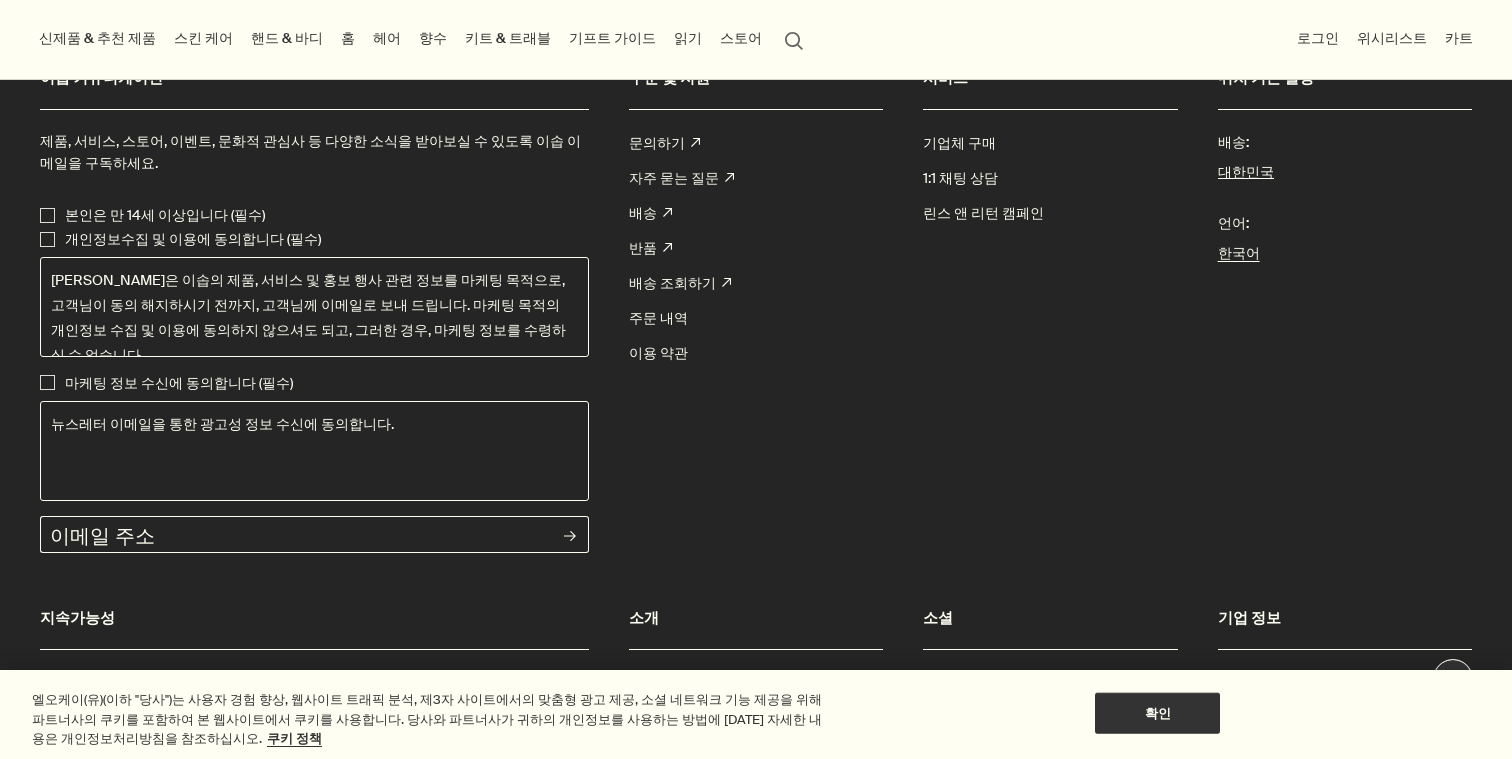 click on "자주 묻는 질문   rightUpArrow" at bounding box center [681, 178] 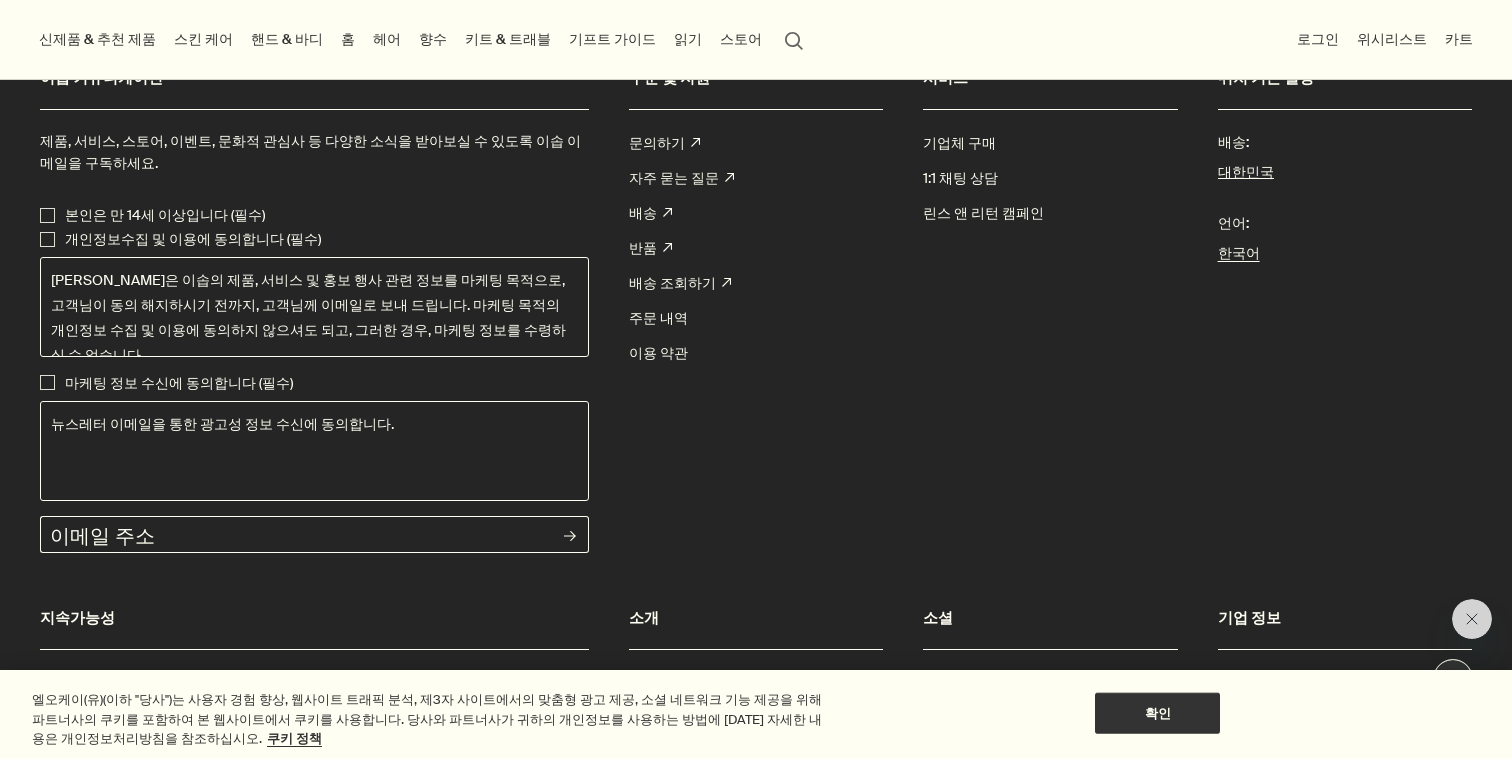 scroll, scrollTop: 0, scrollLeft: 0, axis: both 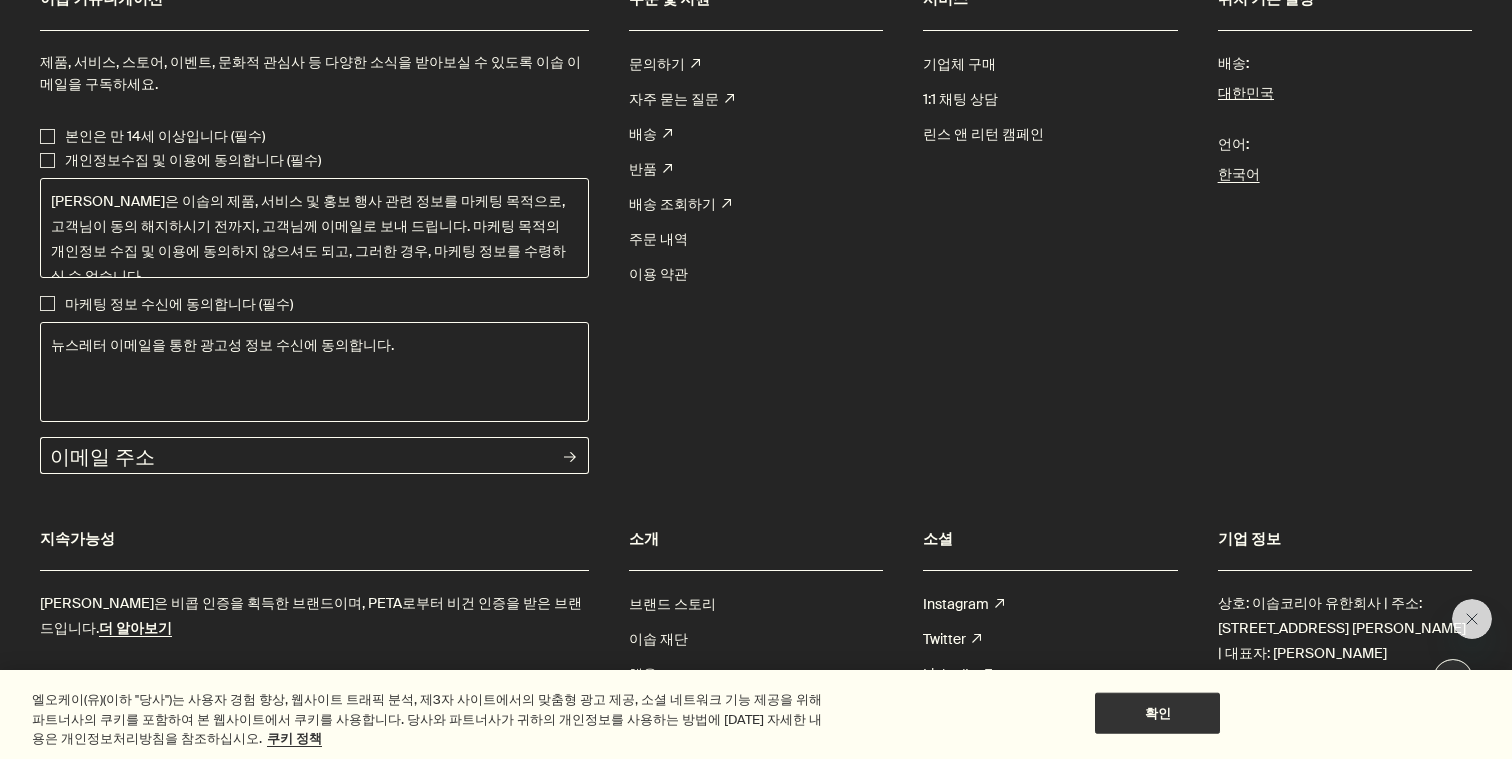 click at bounding box center [1492, 739] 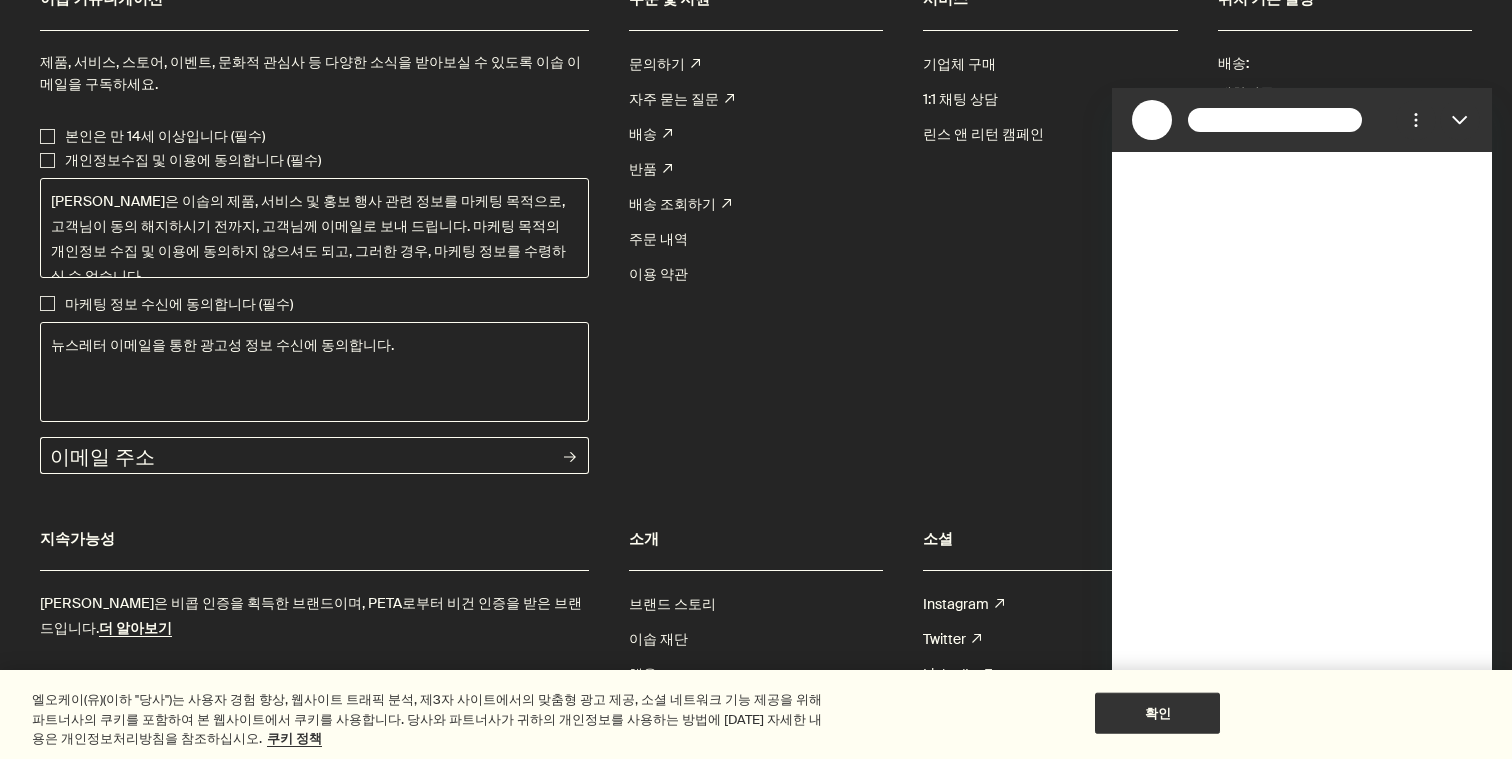 scroll, scrollTop: 0, scrollLeft: 0, axis: both 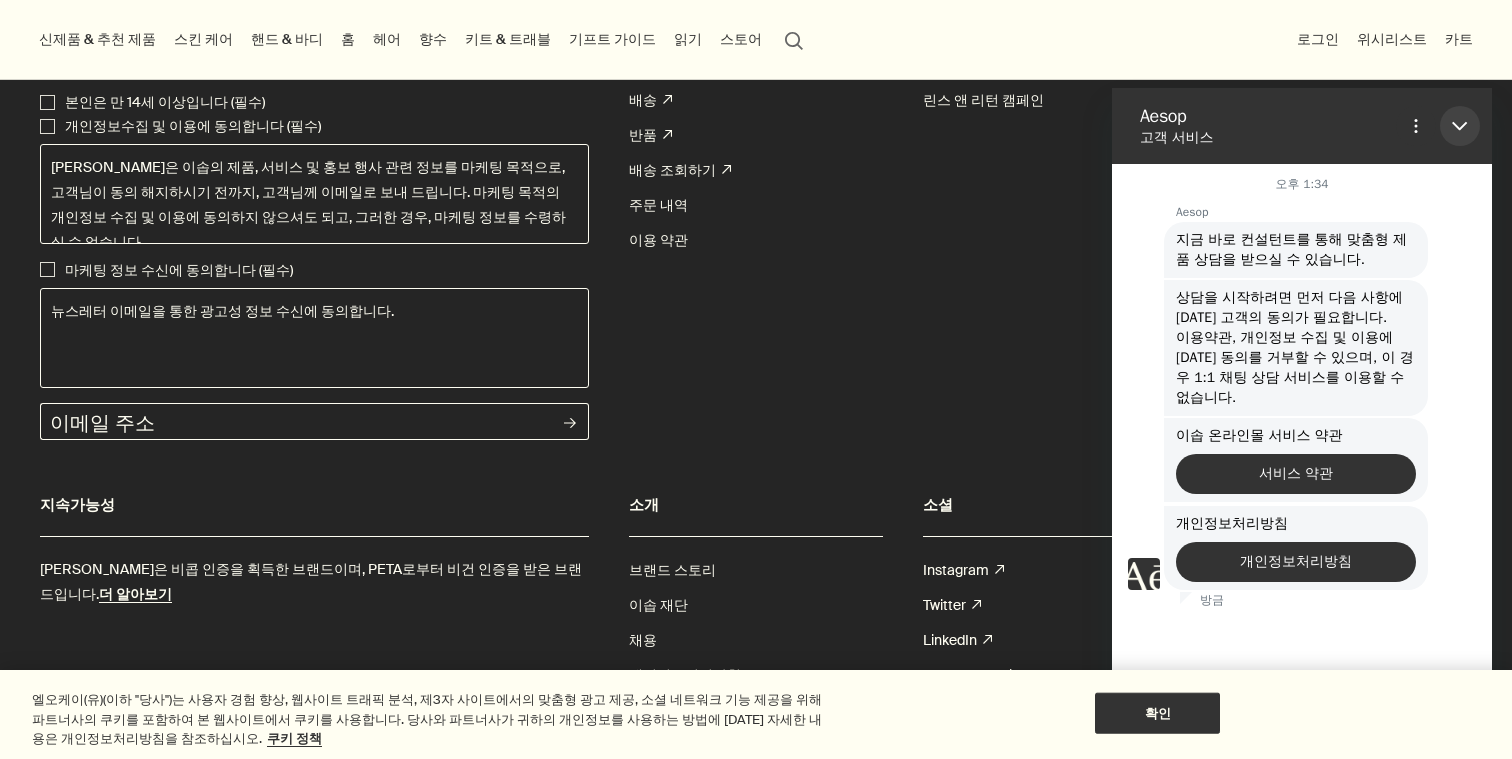 click 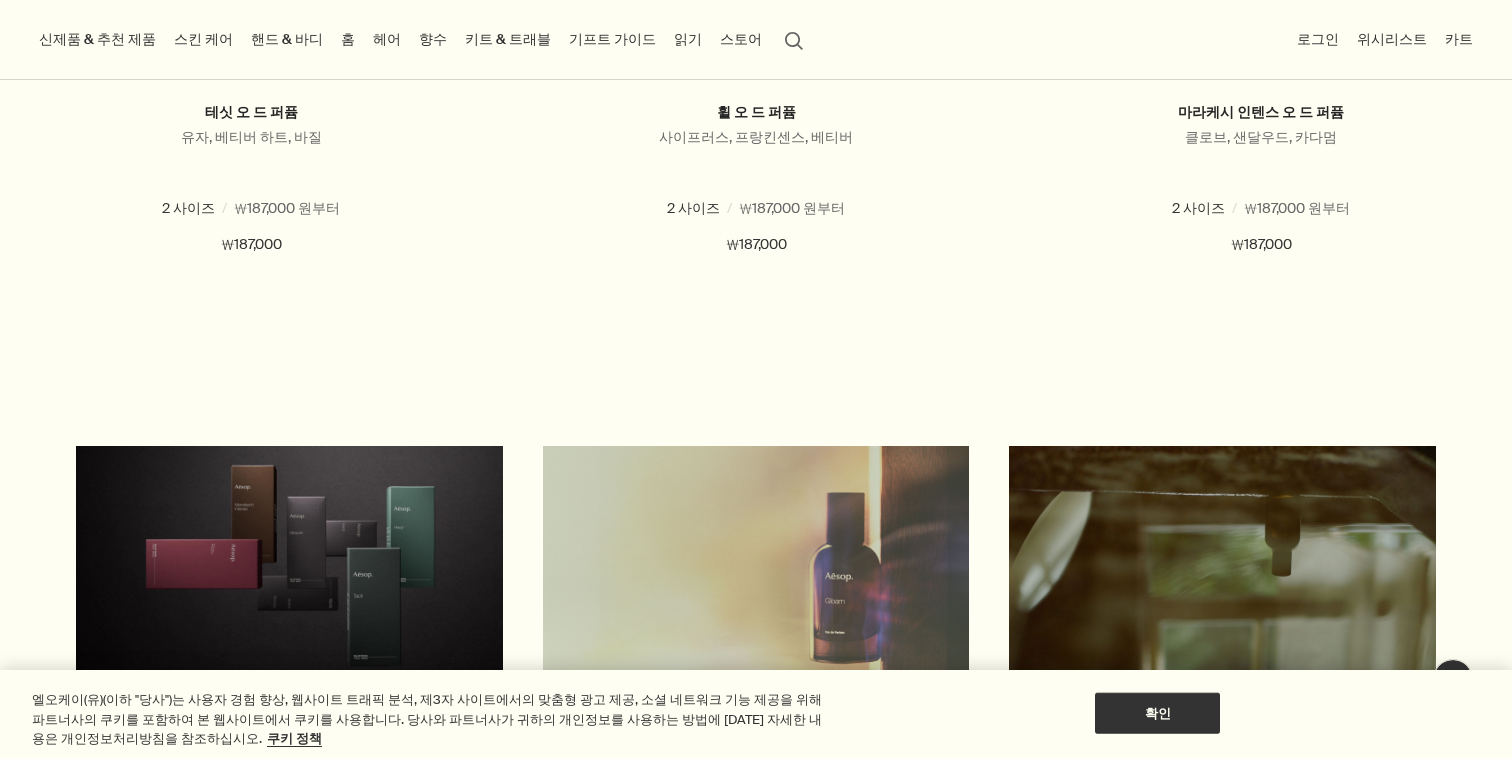 scroll, scrollTop: 9142, scrollLeft: 0, axis: vertical 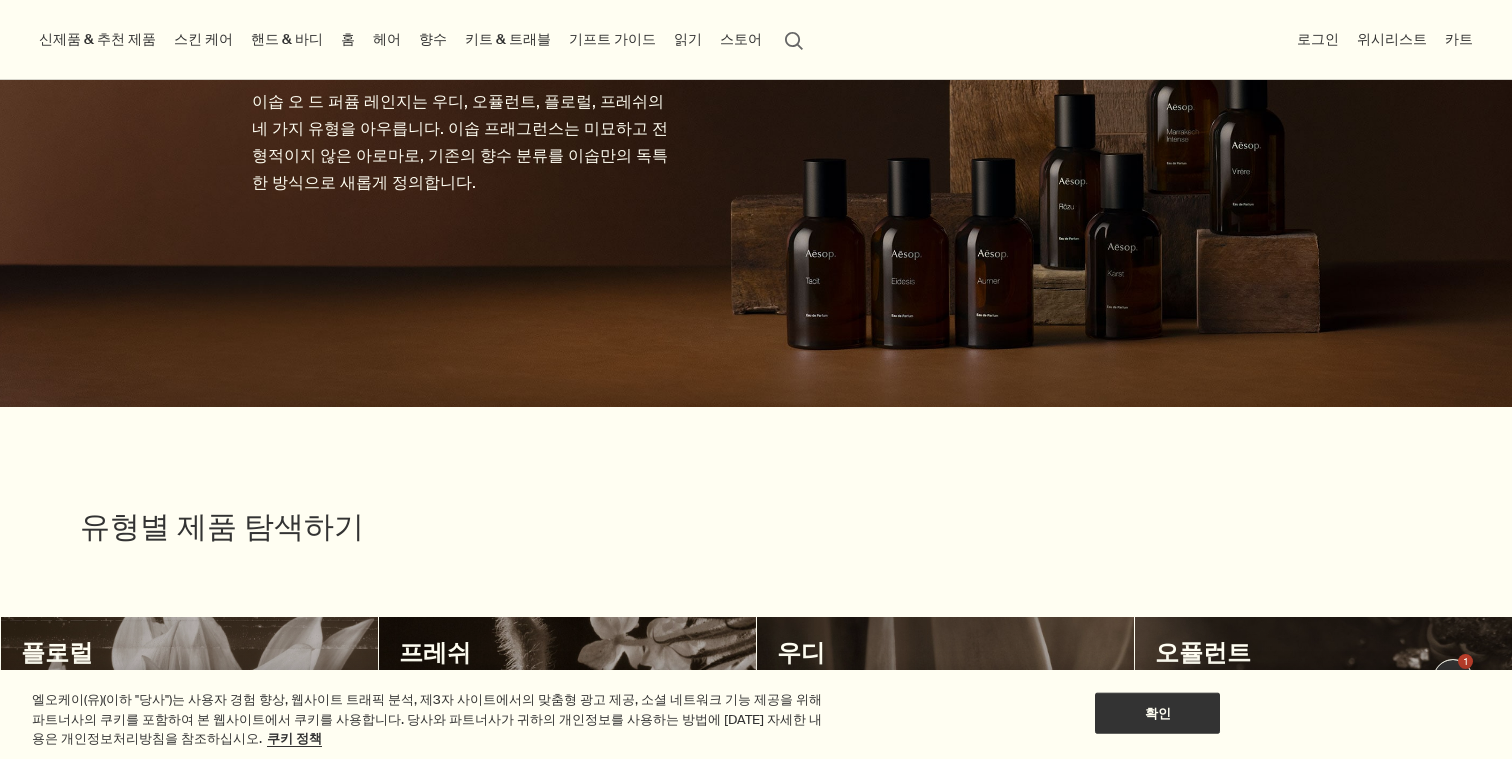 click on "search 검색" at bounding box center [794, 39] 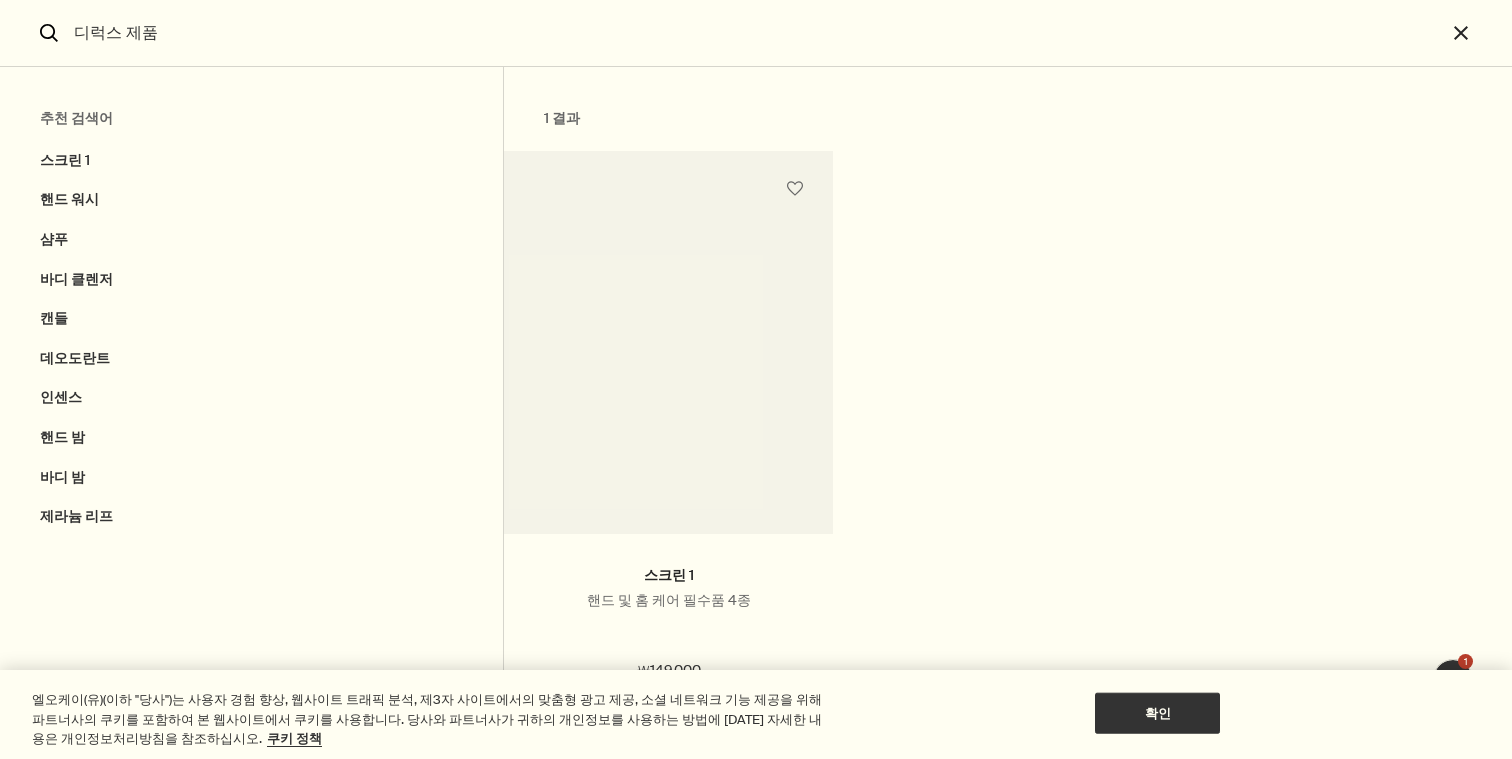 type on "디럭스 제품" 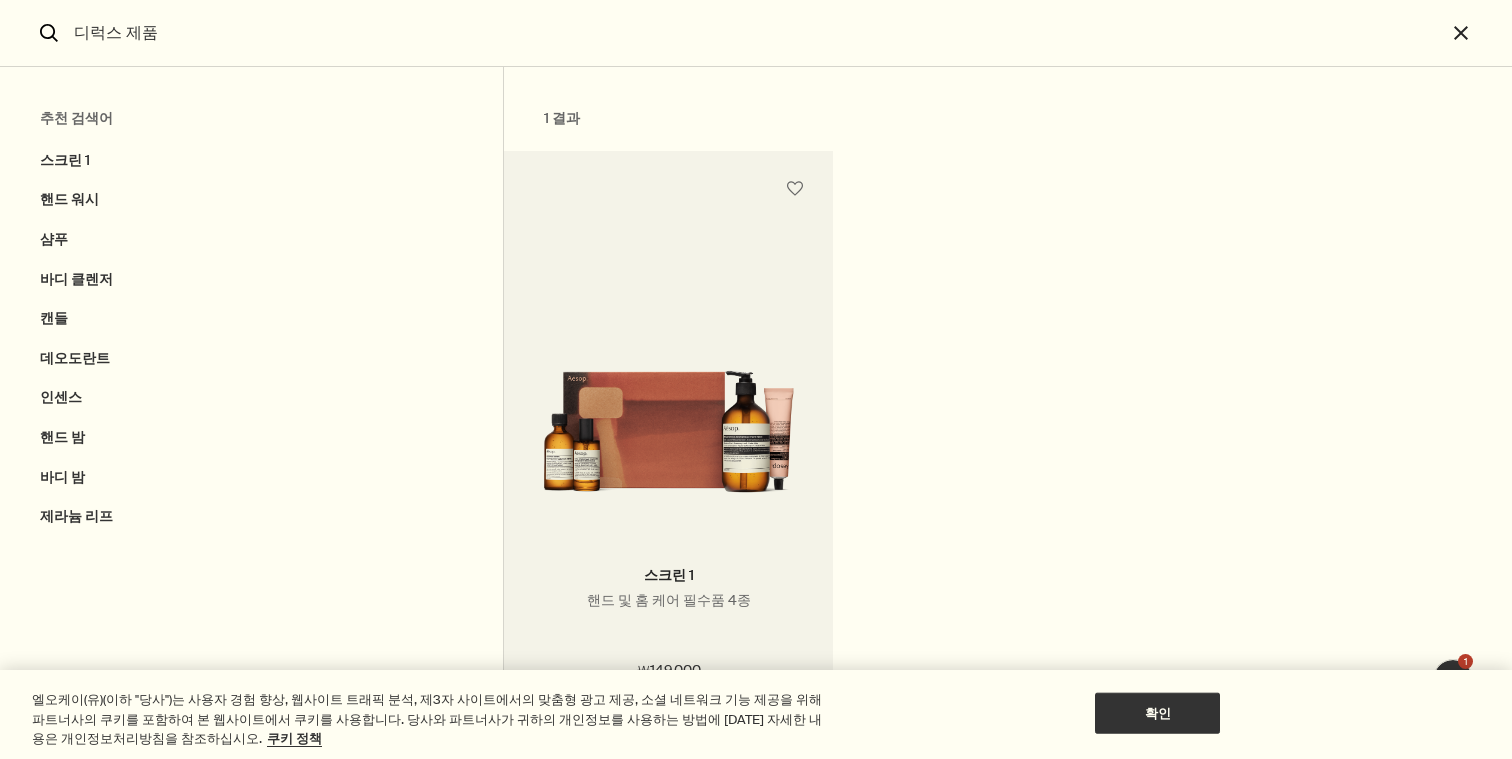 click at bounding box center (668, 421) 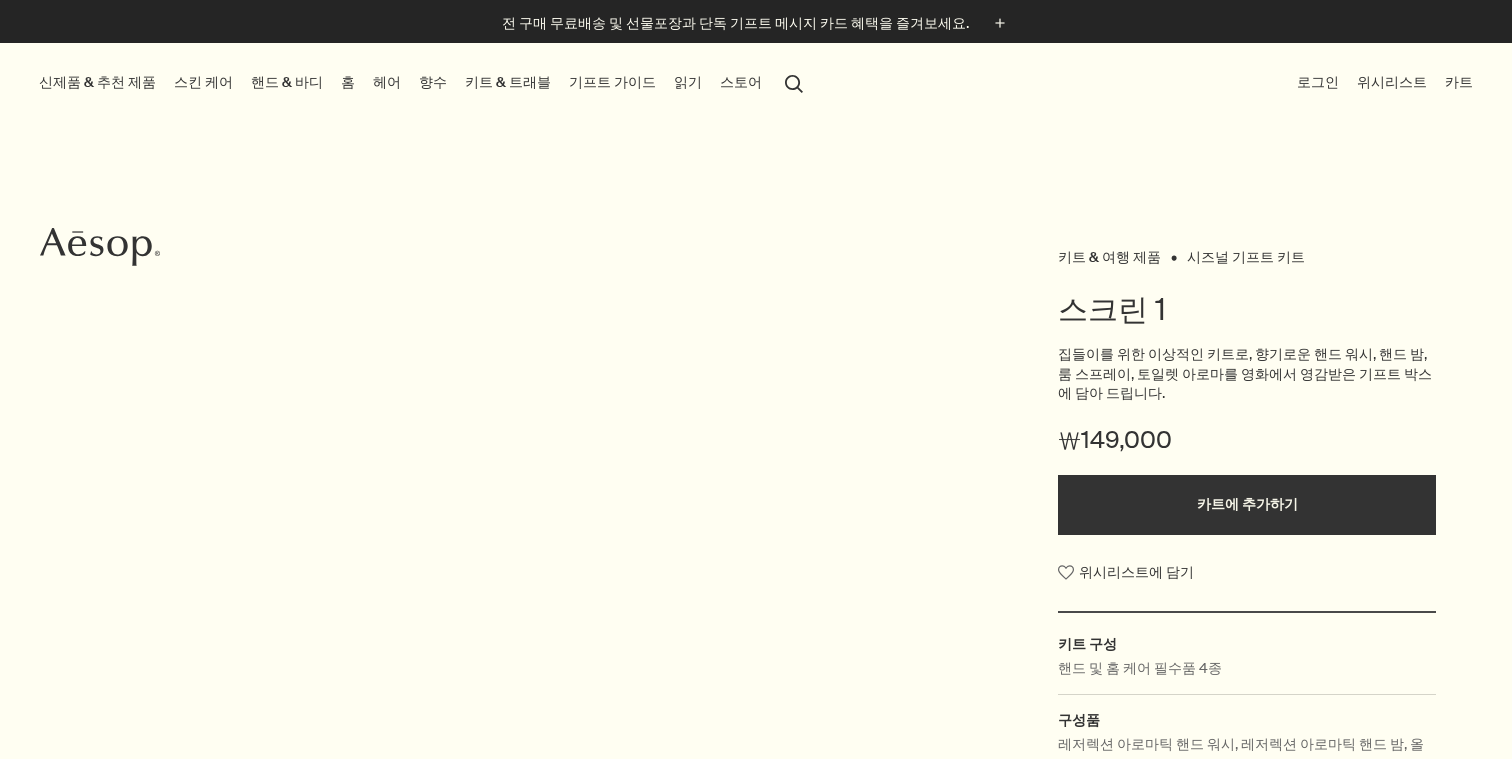 scroll, scrollTop: 137, scrollLeft: 0, axis: vertical 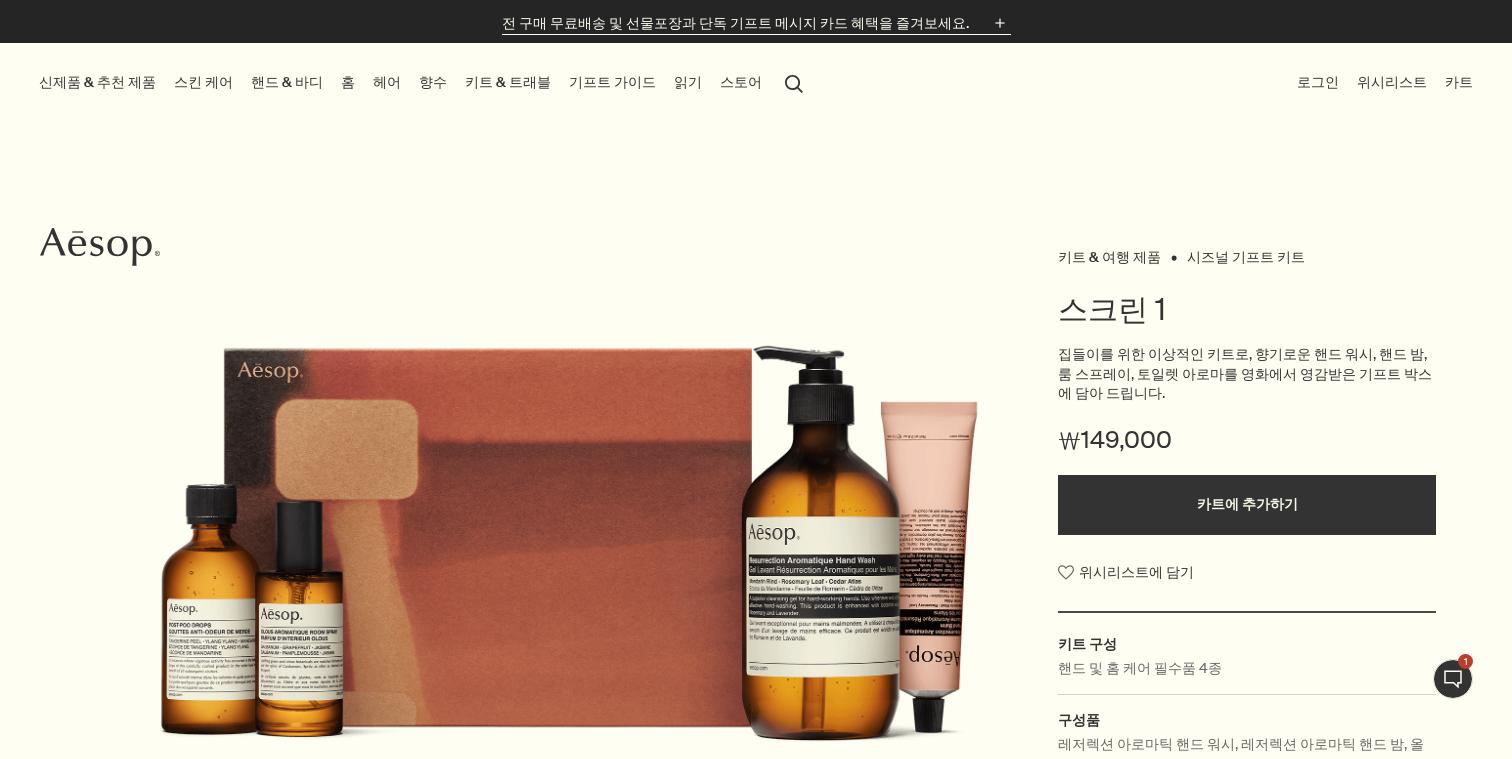 click on "plus" 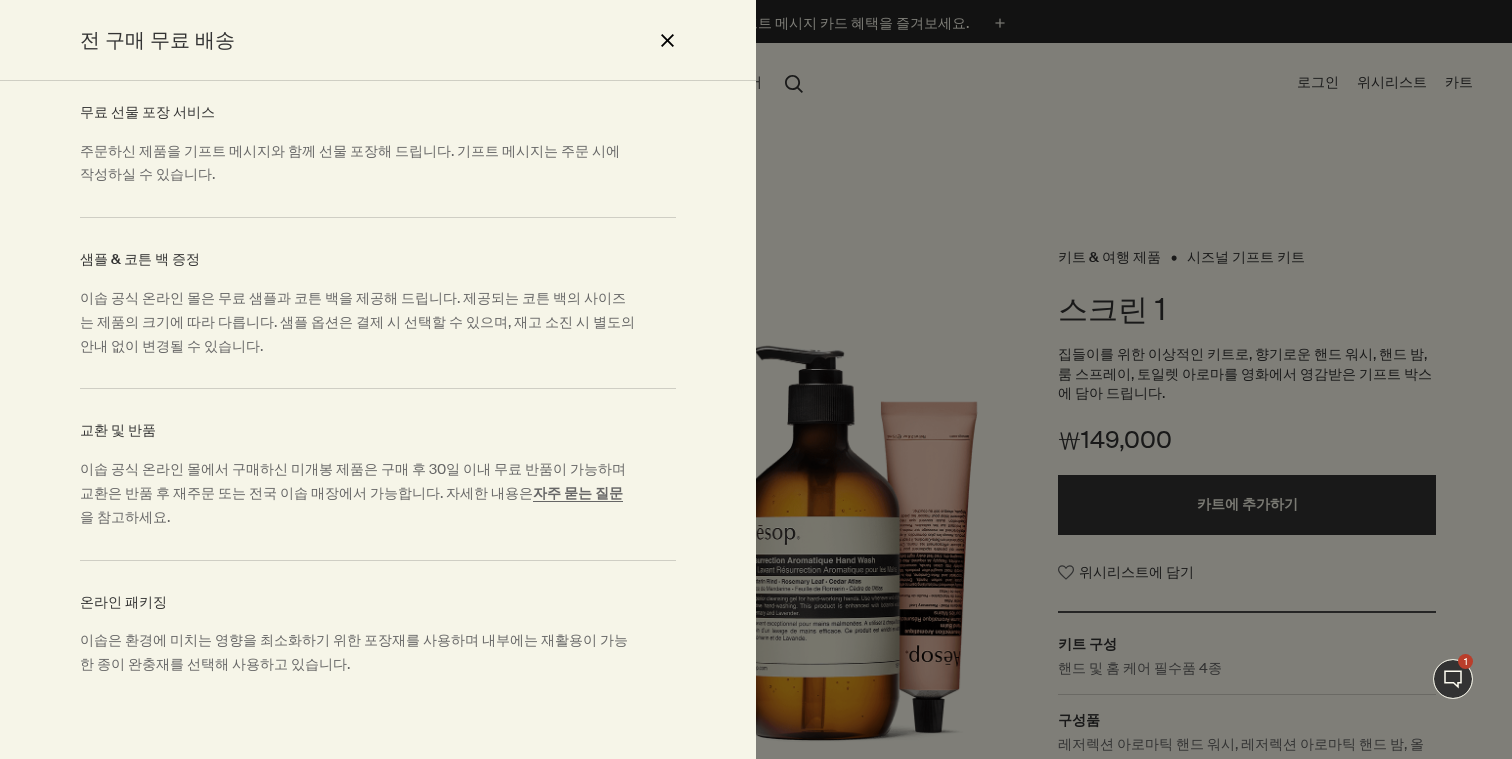 scroll, scrollTop: 419, scrollLeft: 0, axis: vertical 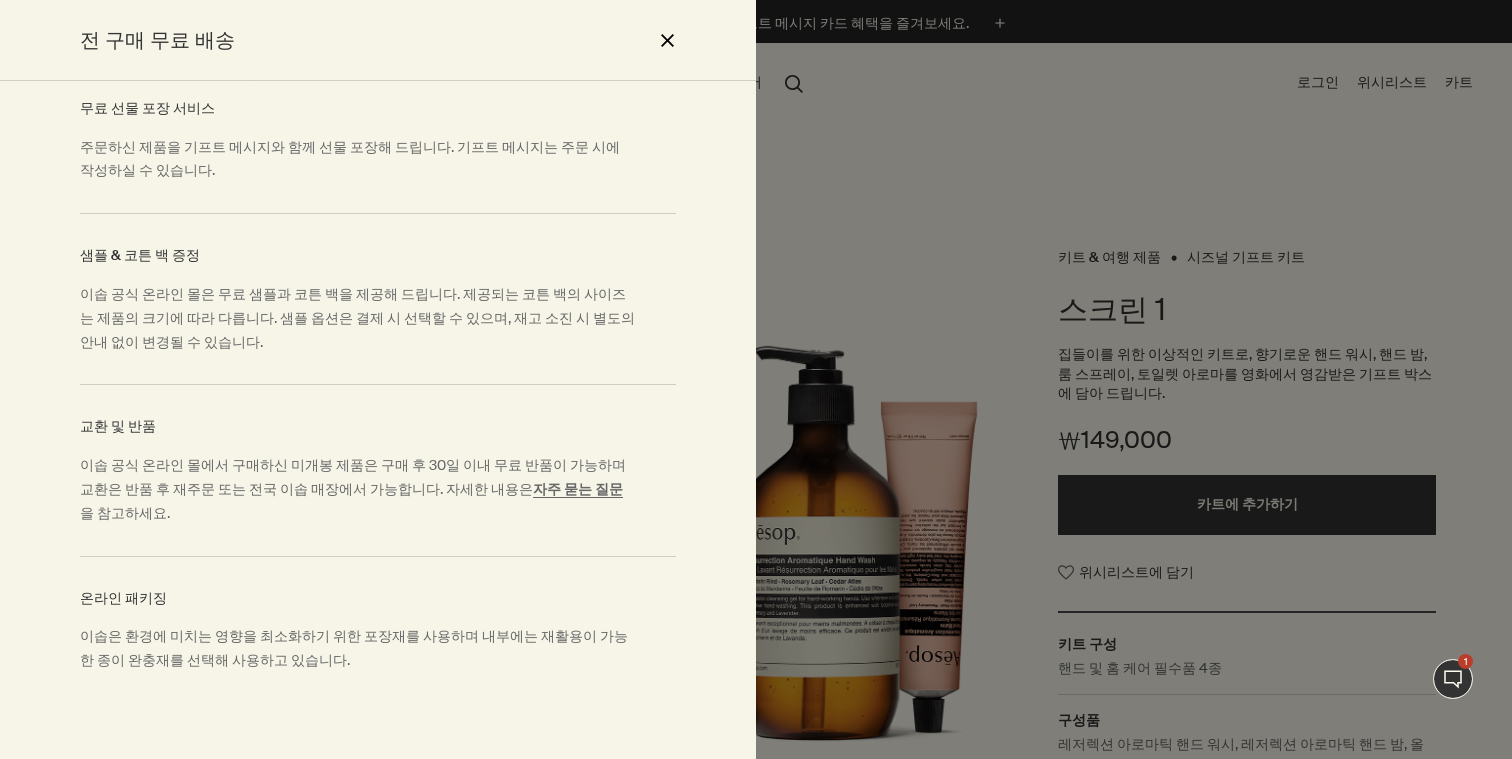 click on "close" at bounding box center [657, 40] 